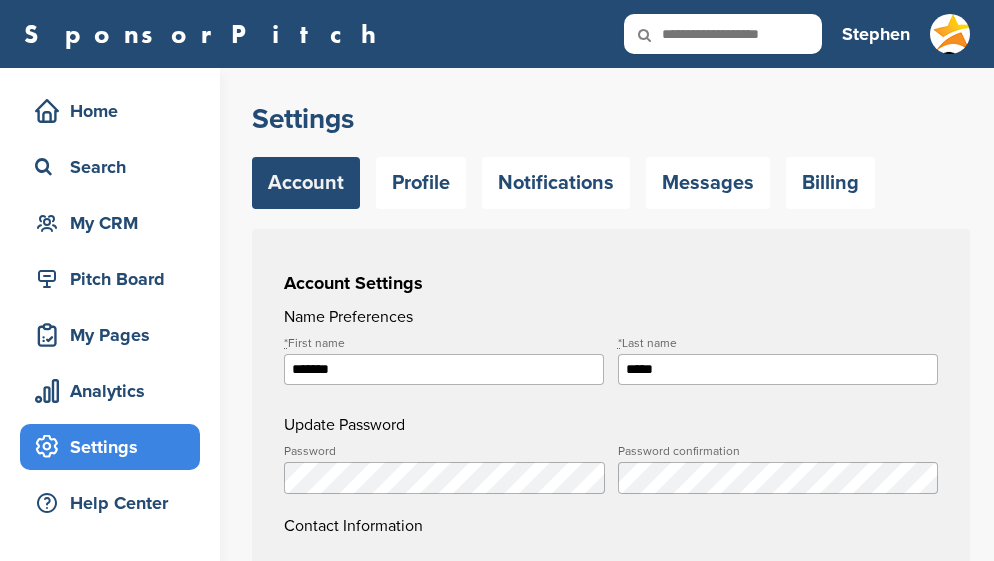 scroll, scrollTop: 0, scrollLeft: 0, axis: both 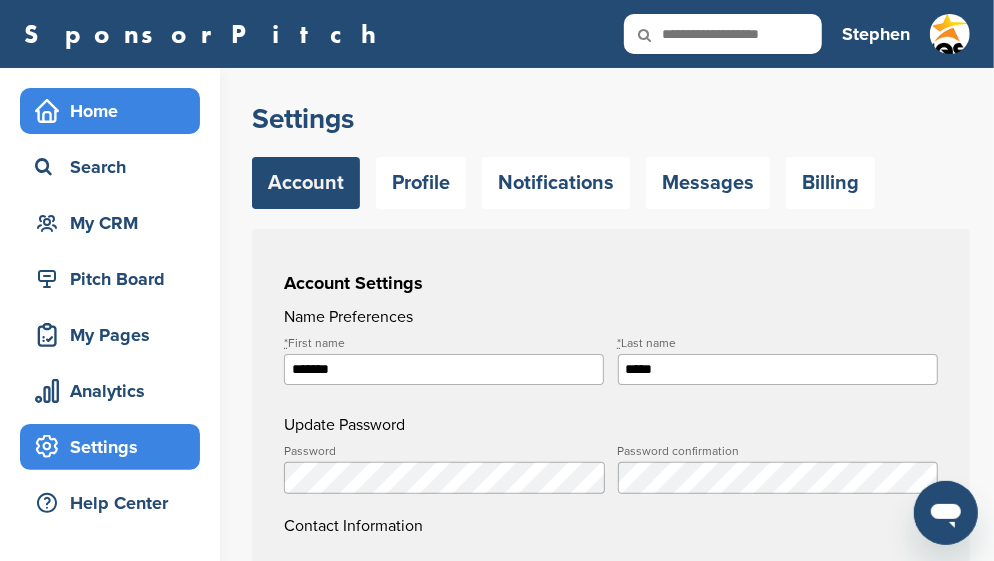 click on "Home" at bounding box center (115, 111) 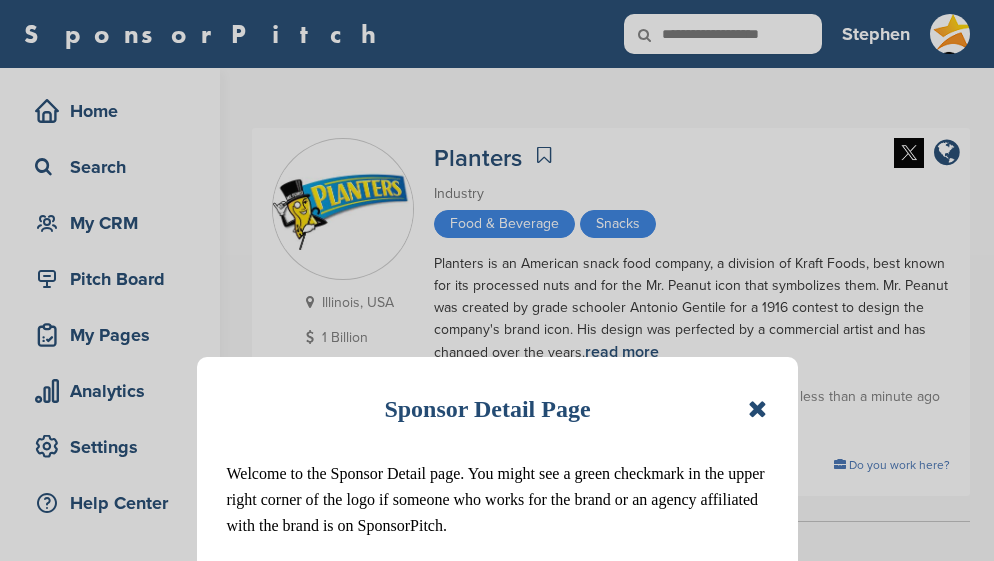 scroll, scrollTop: 0, scrollLeft: 0, axis: both 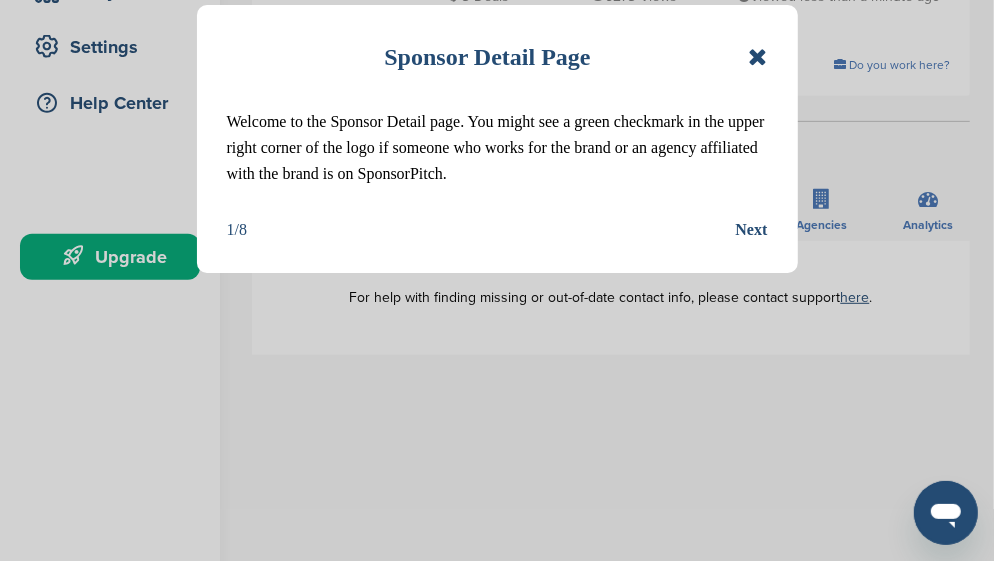 click on "Next" at bounding box center [752, 230] 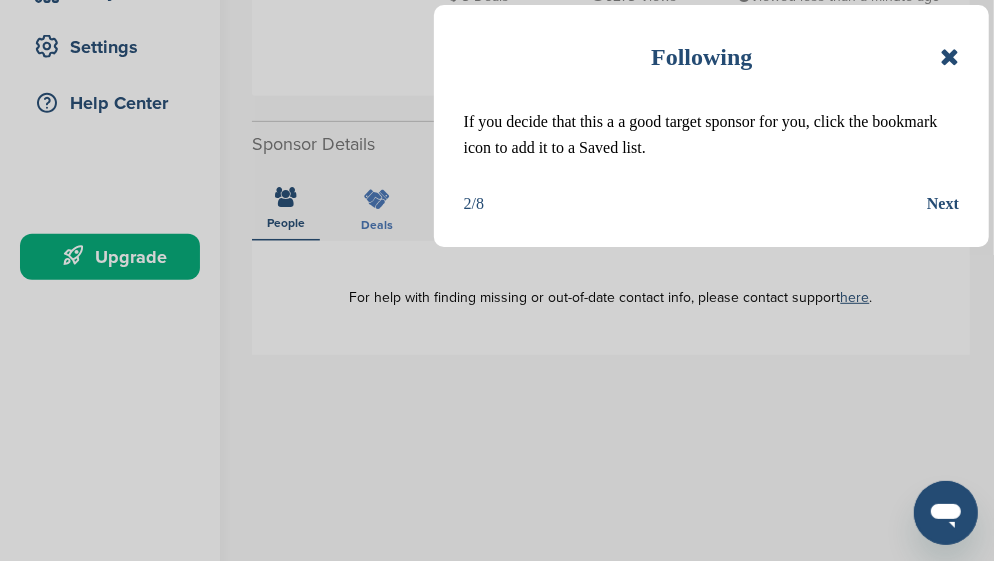 click on "Next" at bounding box center [943, 204] 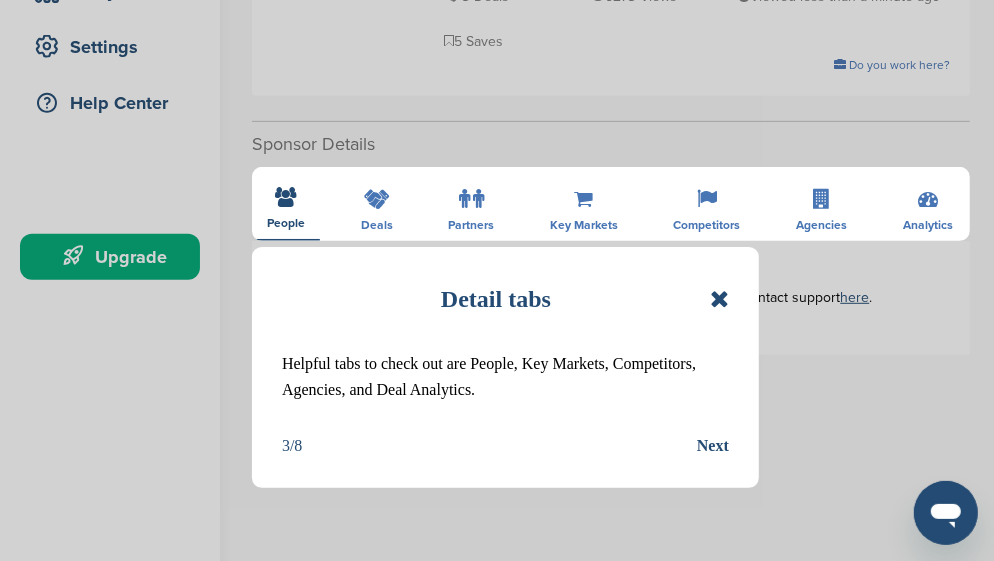 click on "Next" at bounding box center [713, 446] 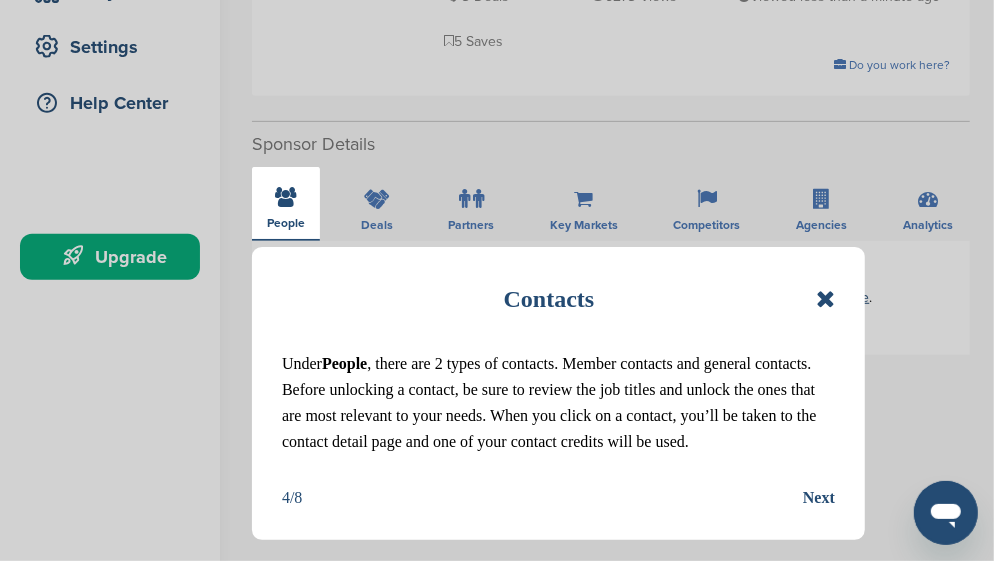 click on "Next" at bounding box center [819, 498] 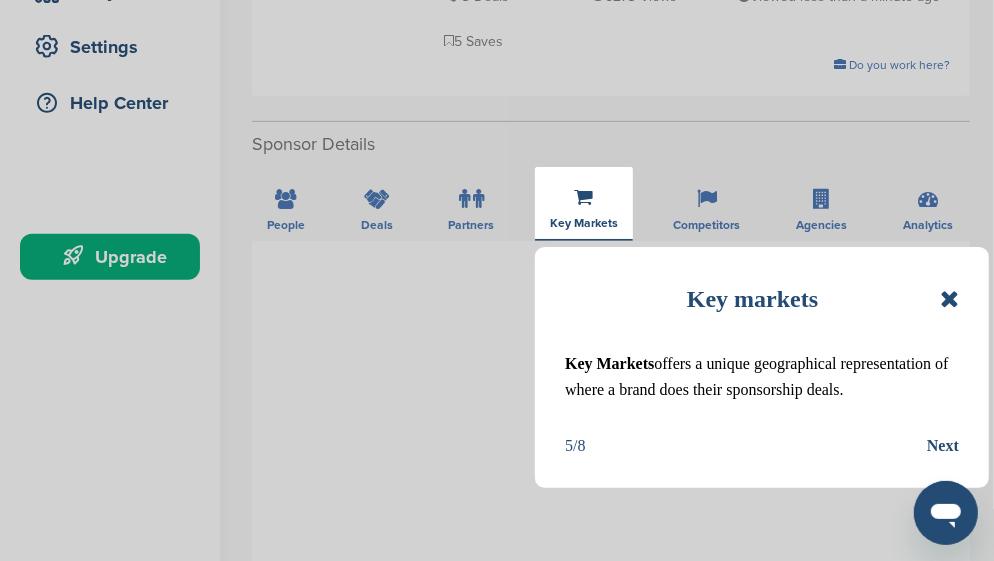 click on "Next" at bounding box center [943, 446] 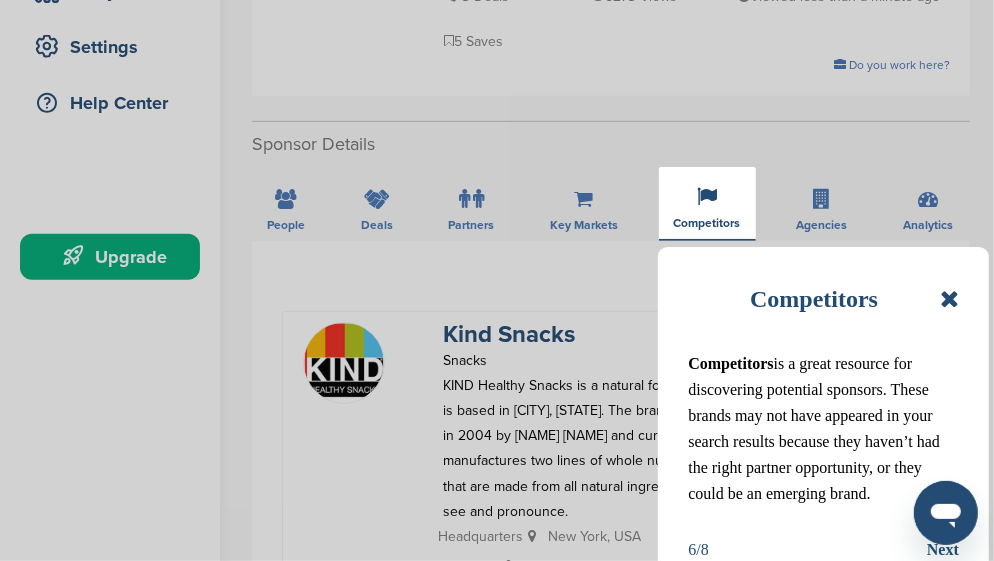 click at bounding box center (949, 299) 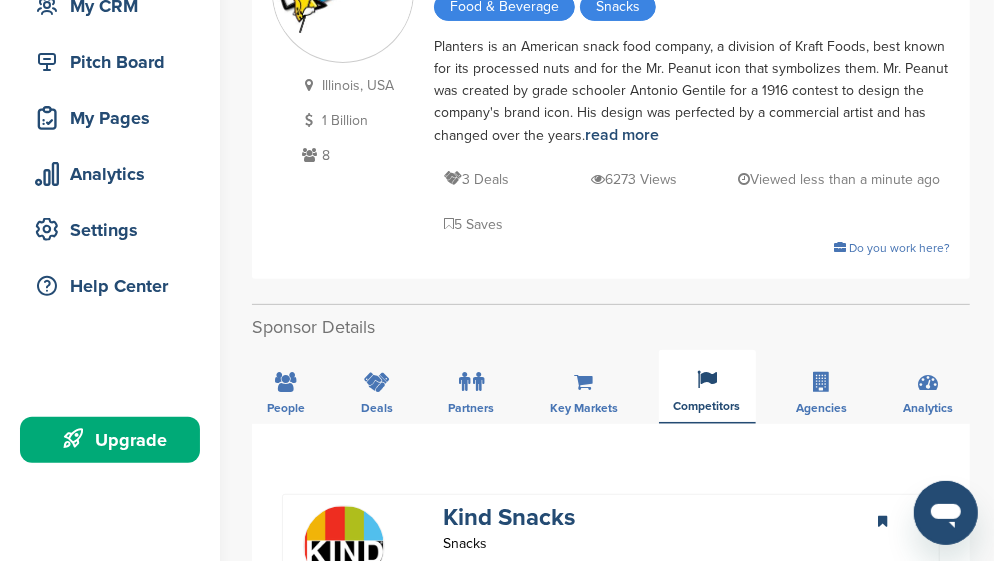 scroll, scrollTop: 0, scrollLeft: 0, axis: both 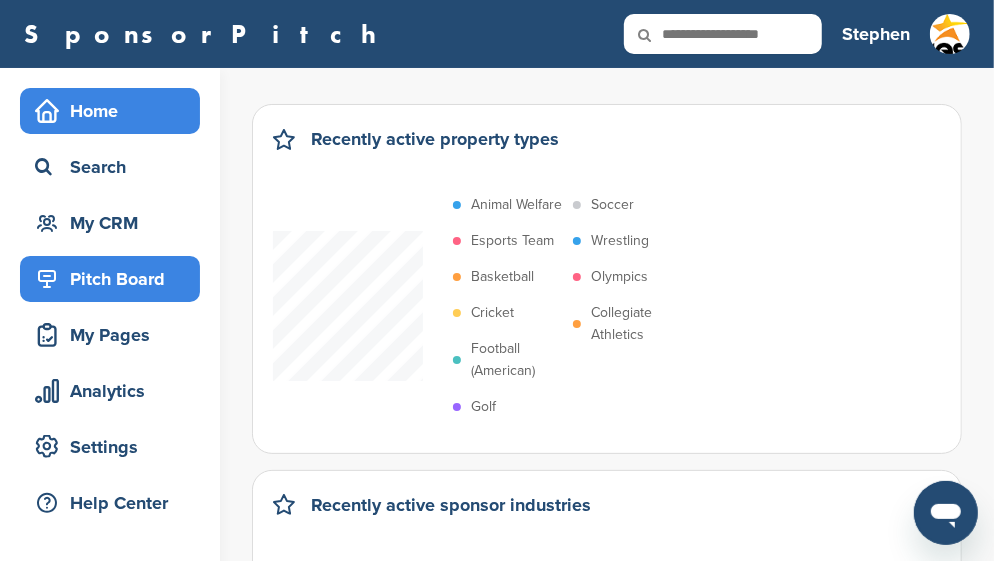 click on "Pitch Board" at bounding box center [115, 279] 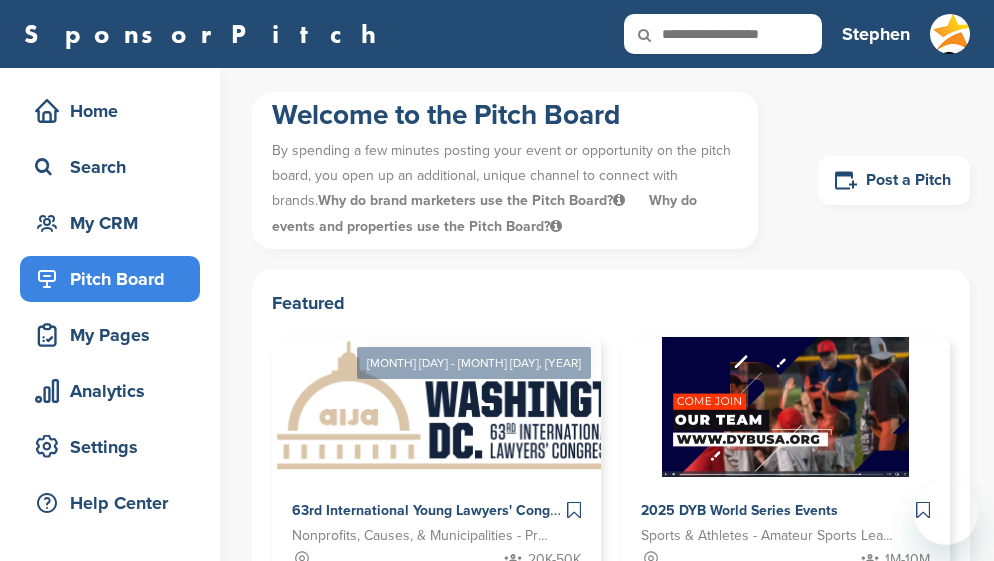 scroll, scrollTop: 0, scrollLeft: 0, axis: both 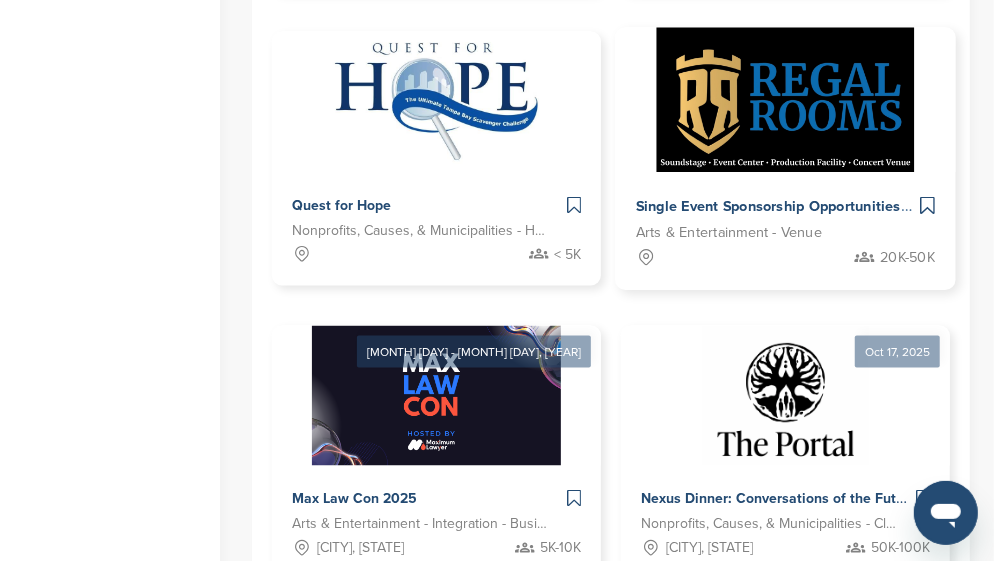 click at bounding box center (786, 99) 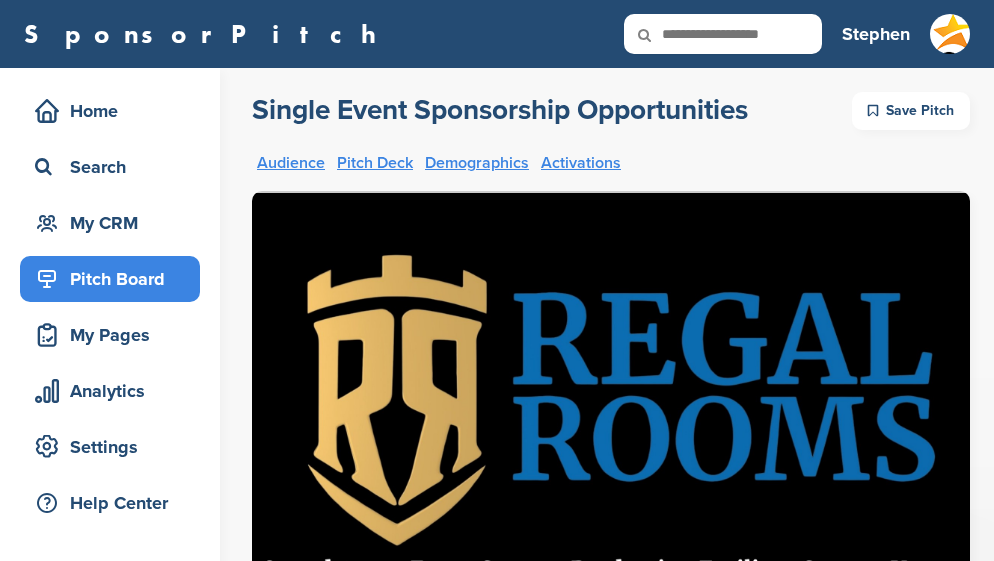 scroll, scrollTop: 0, scrollLeft: 0, axis: both 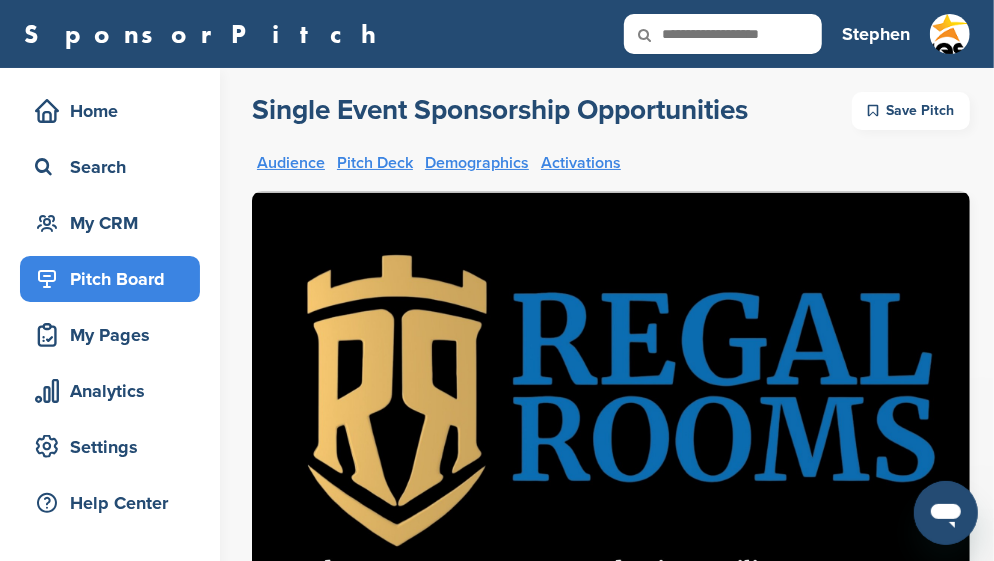 click on "Pitch Deck" at bounding box center (375, 163) 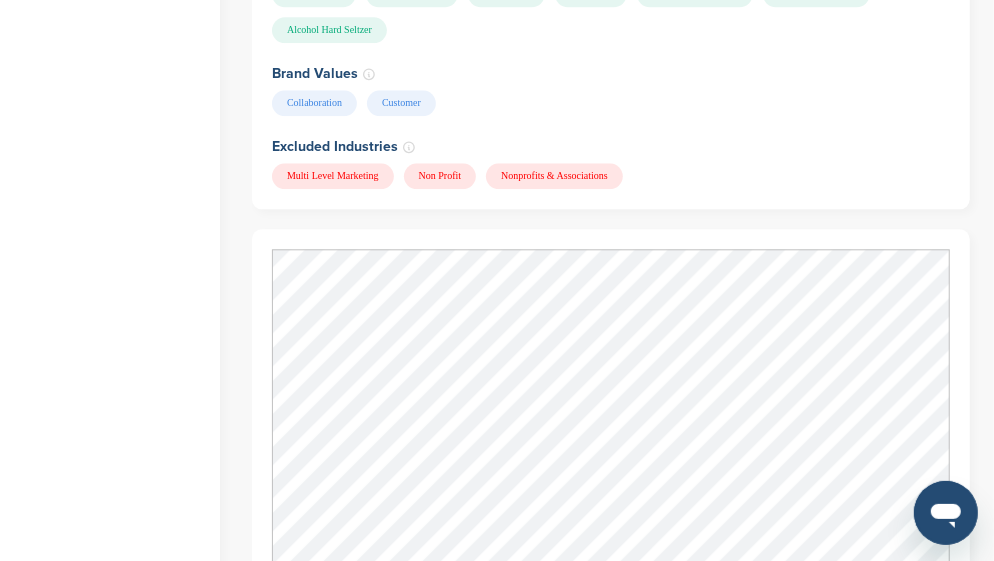 scroll, scrollTop: 2411, scrollLeft: 0, axis: vertical 